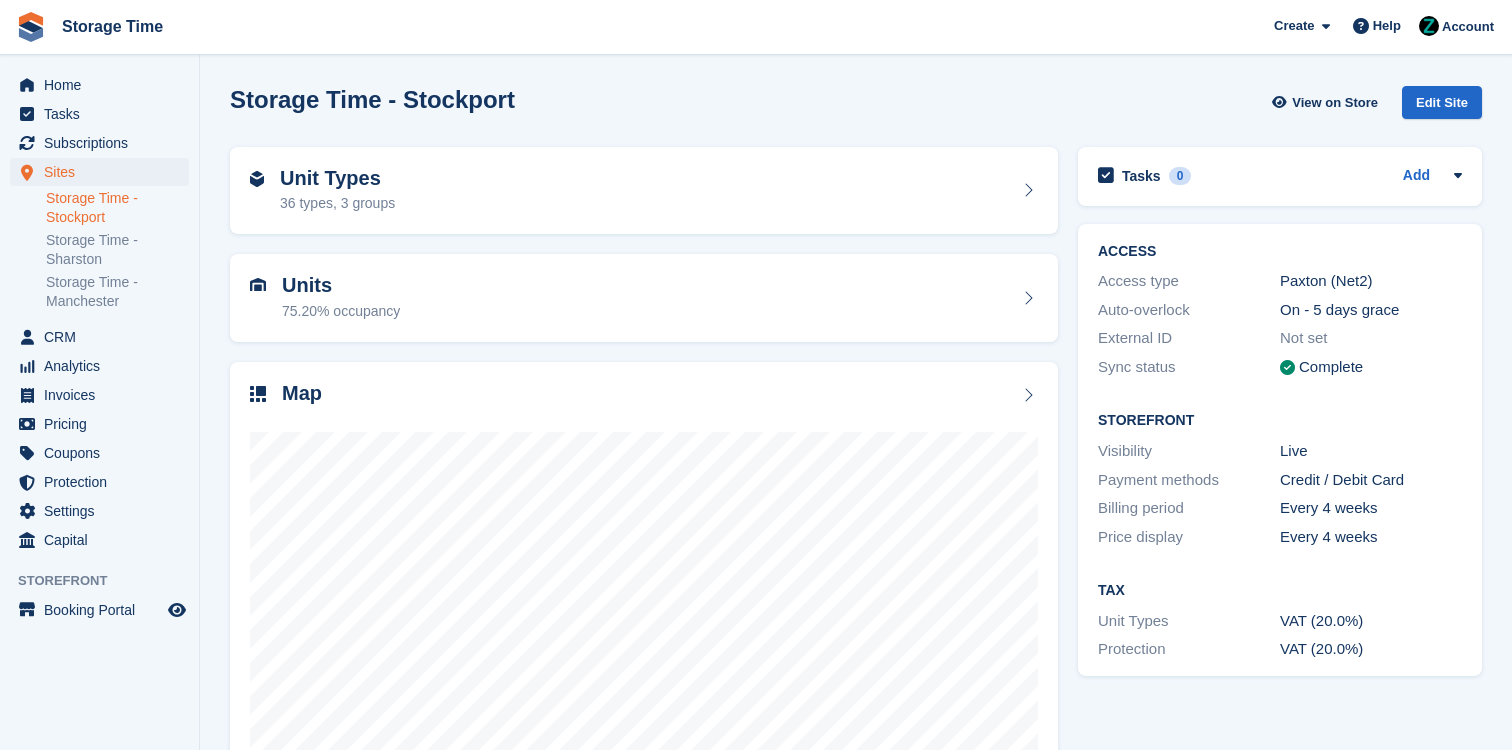 scroll, scrollTop: 0, scrollLeft: 0, axis: both 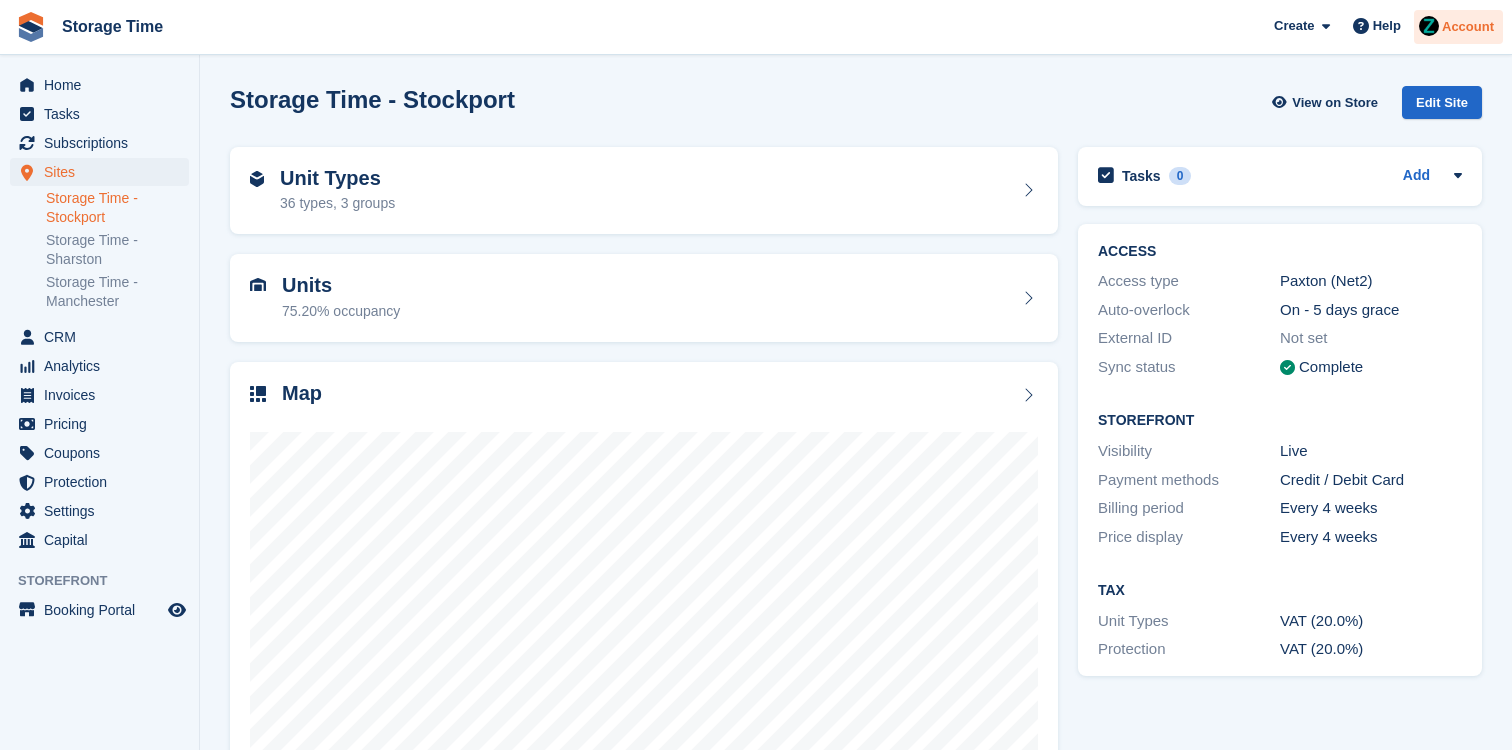 click at bounding box center (1429, 26) 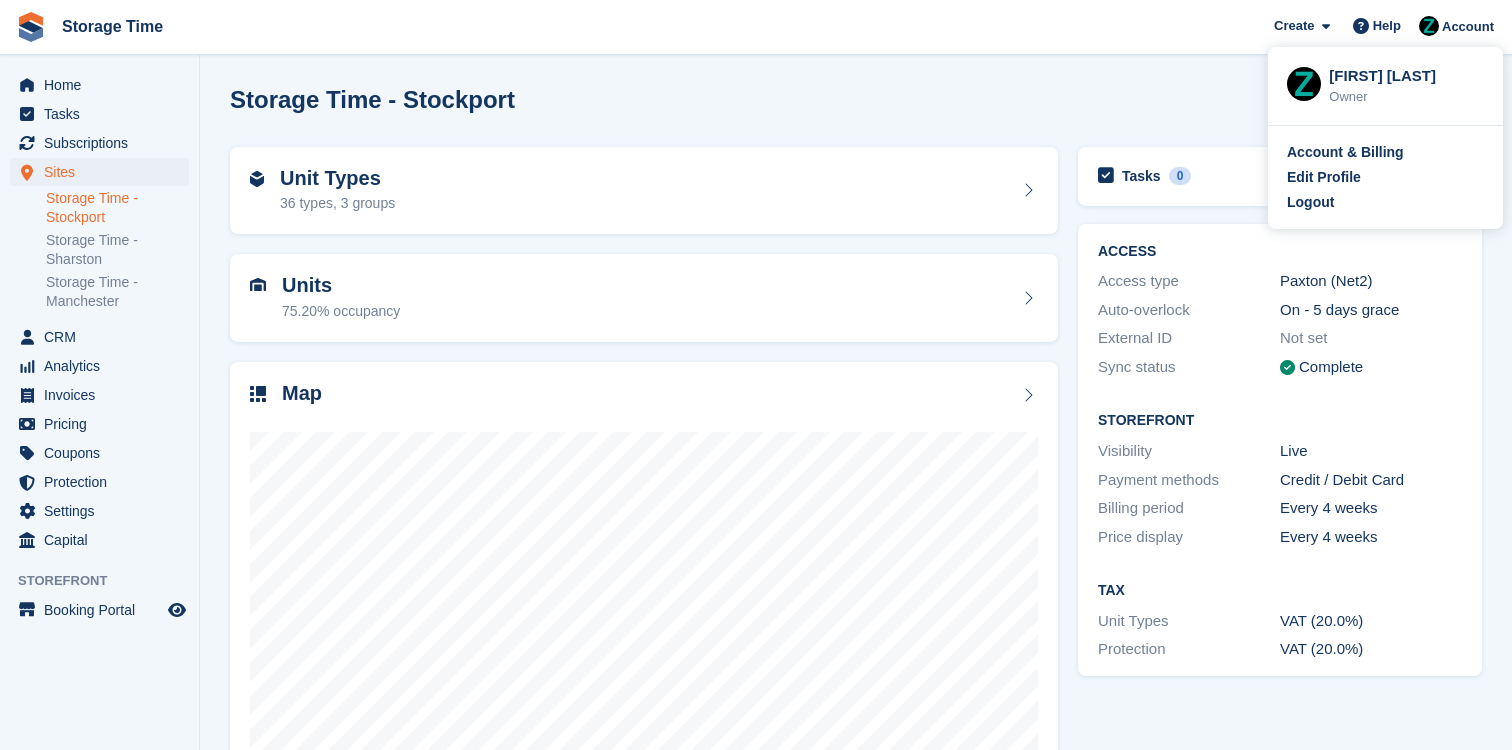 click on "Zain Sarwar
Owner" at bounding box center [1402, 86] 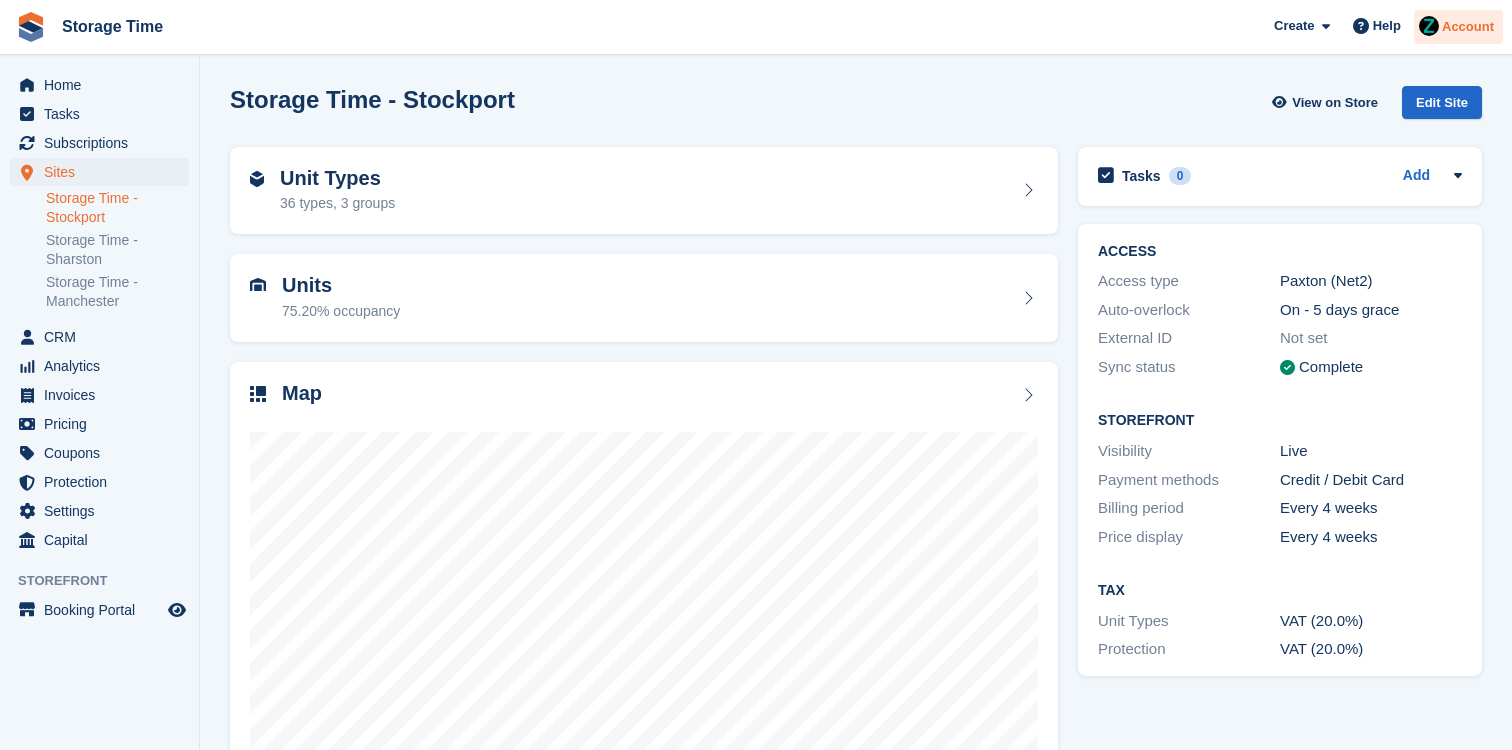 click at bounding box center [1429, 26] 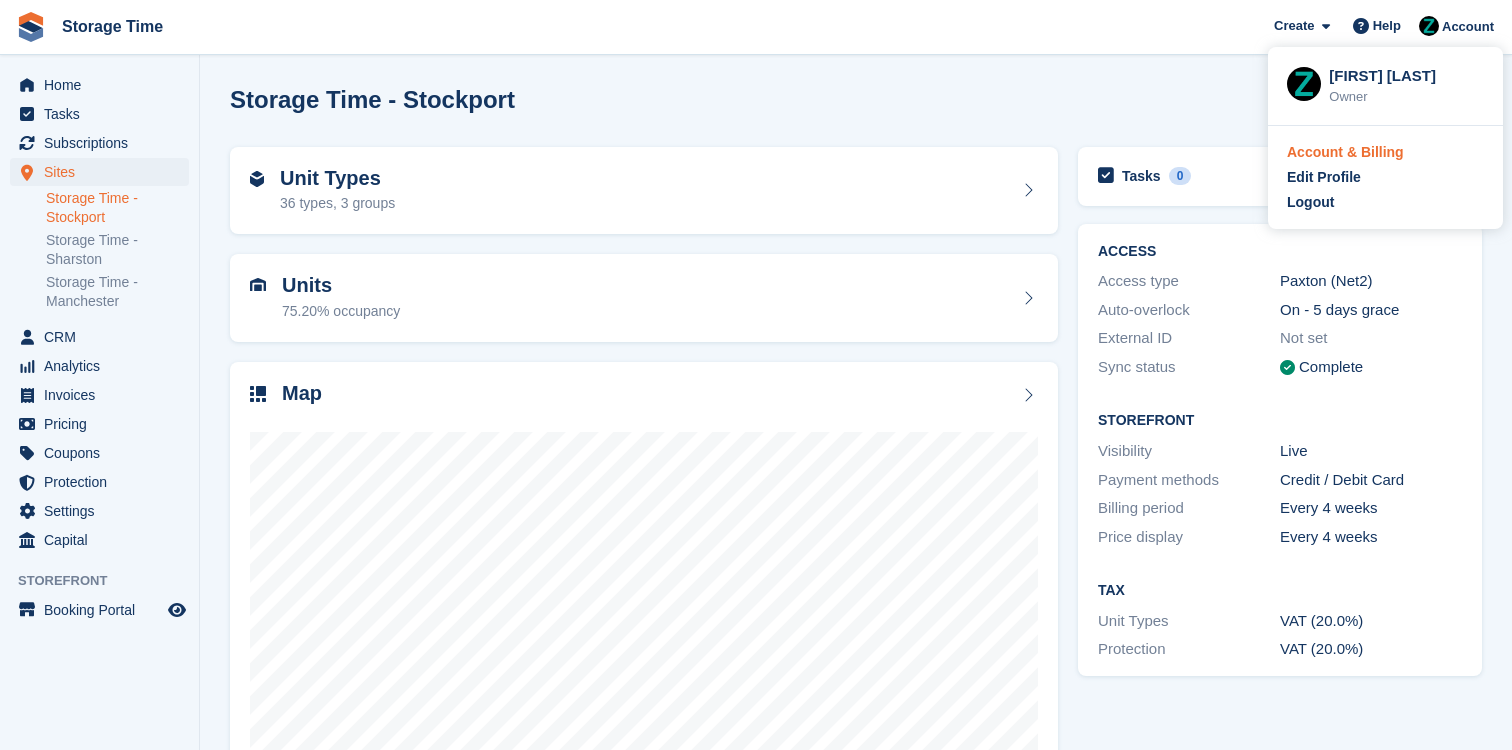 click on "Account & Billing" at bounding box center (1345, 152) 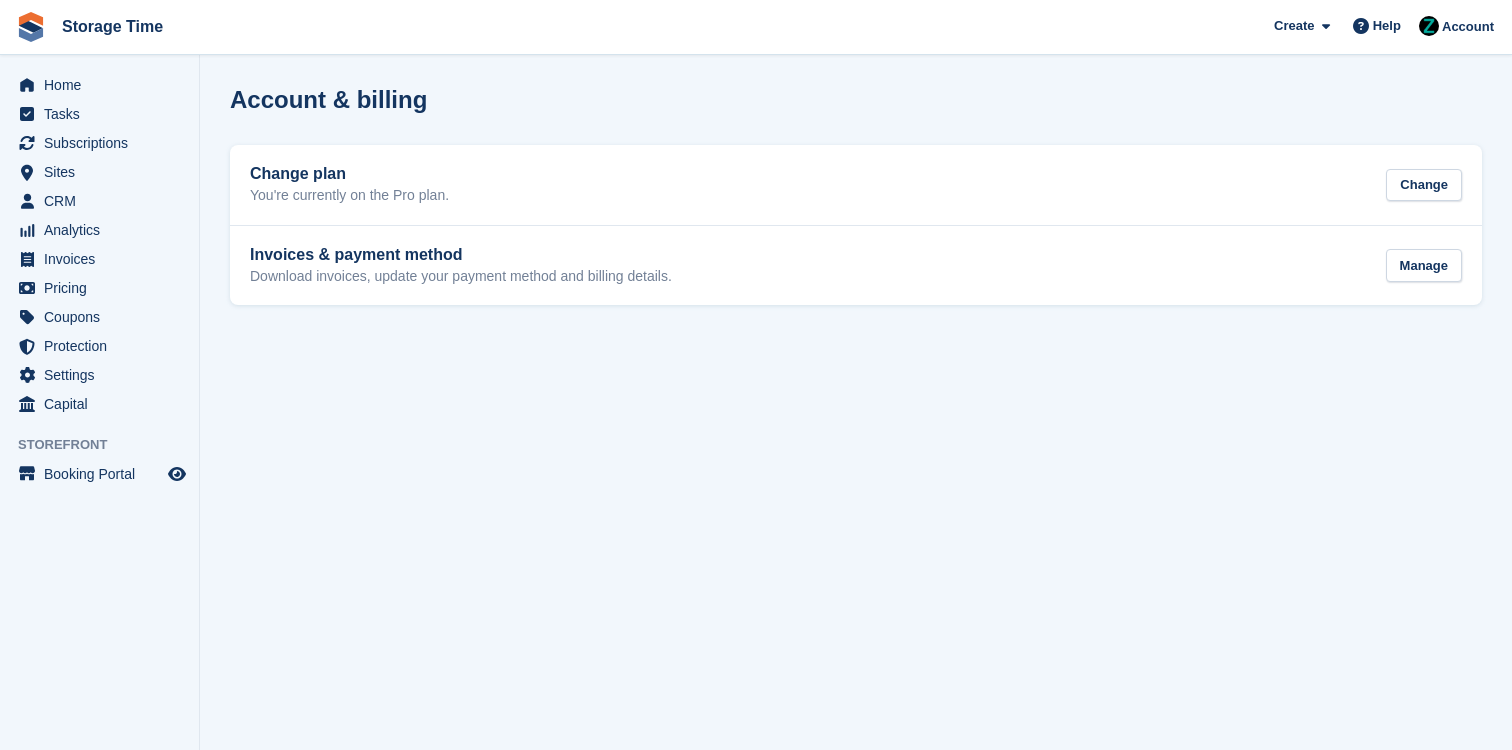 scroll, scrollTop: 0, scrollLeft: 0, axis: both 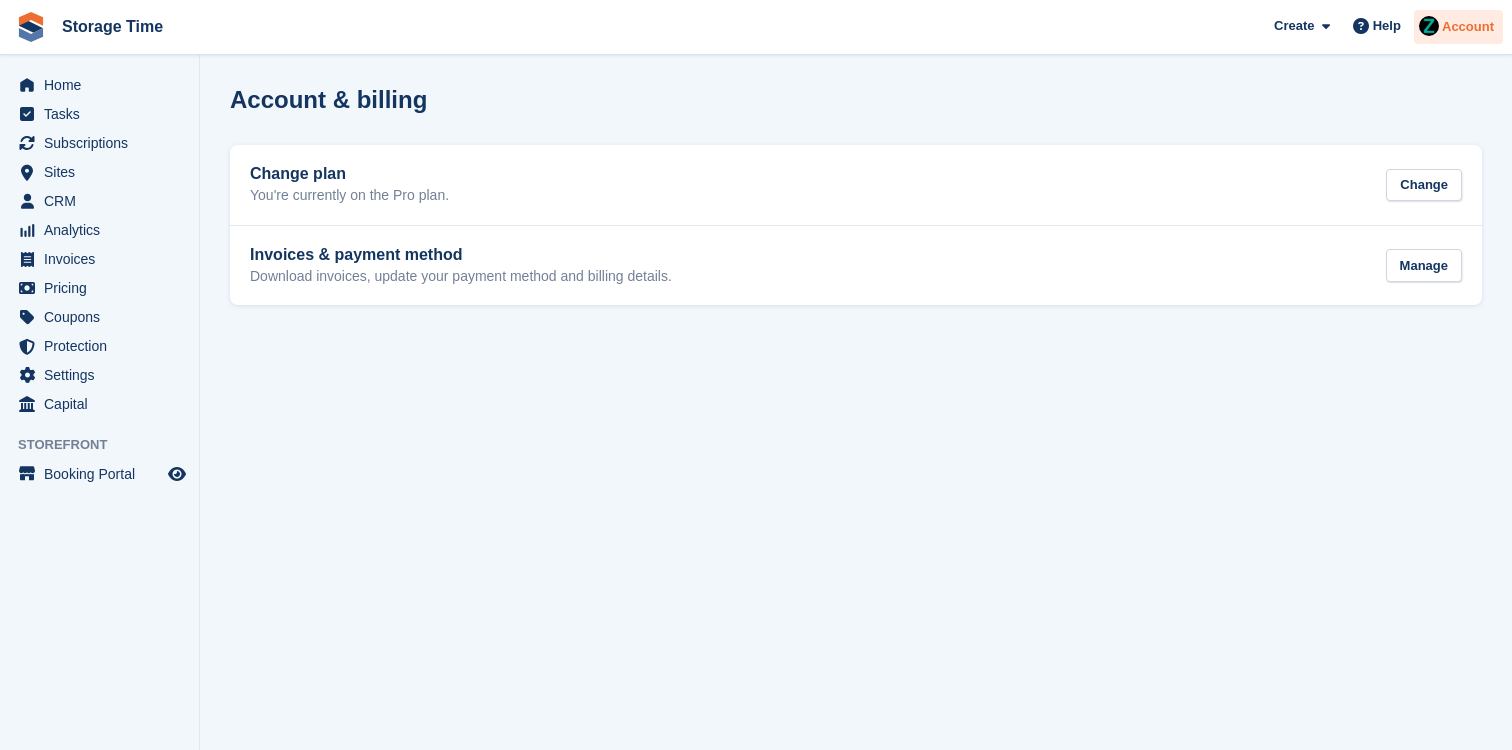 click on "Account" at bounding box center (1458, 27) 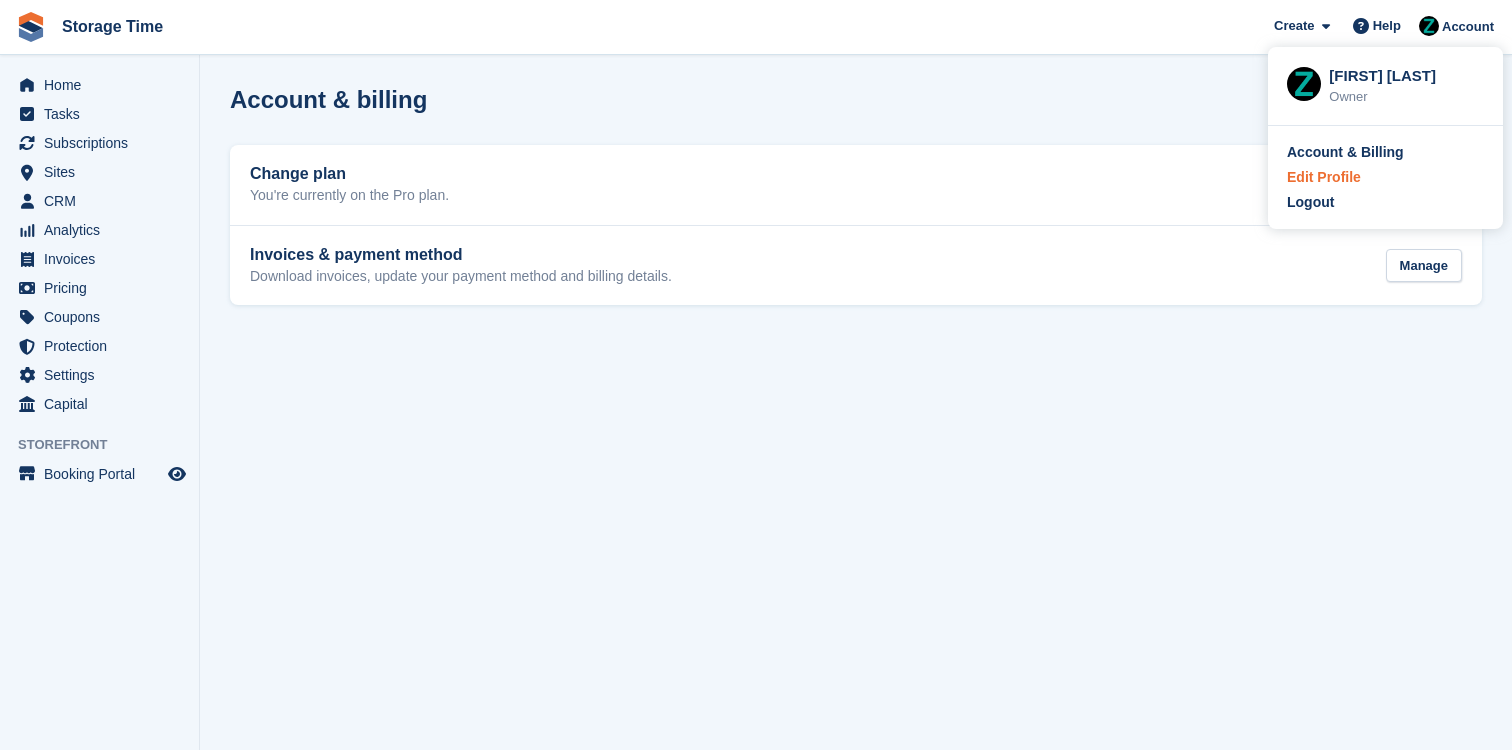 click on "Edit Profile" at bounding box center [1324, 177] 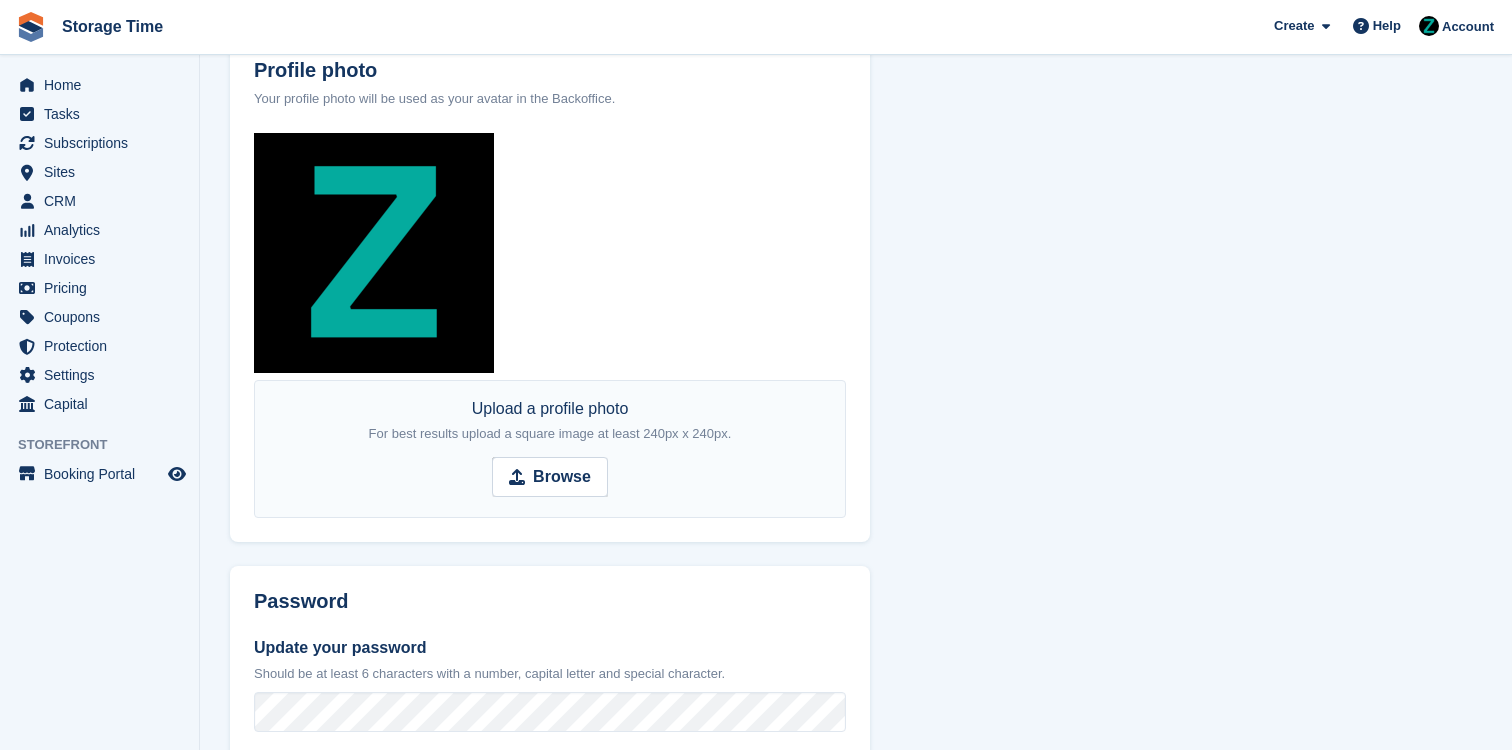 scroll, scrollTop: 997, scrollLeft: 0, axis: vertical 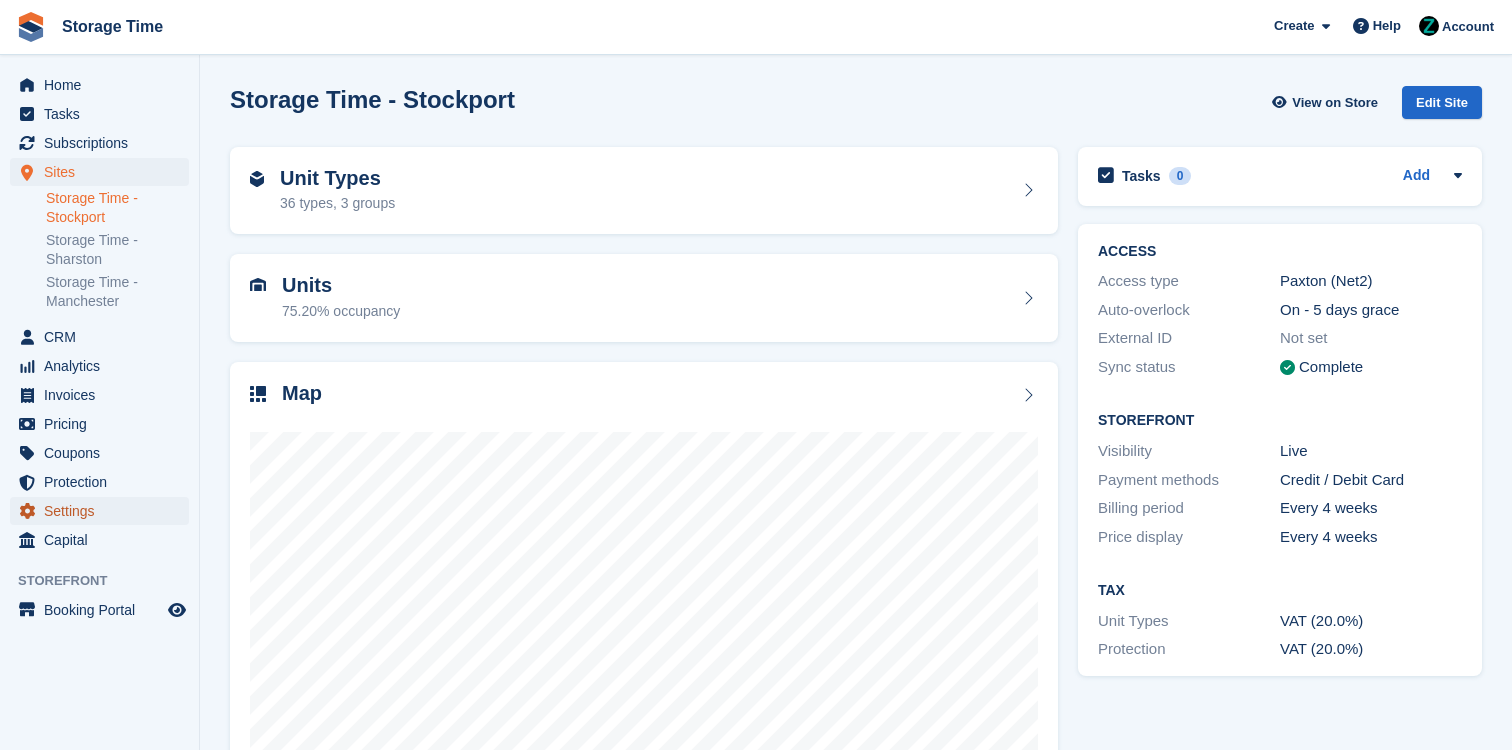 click on "Settings" at bounding box center (104, 511) 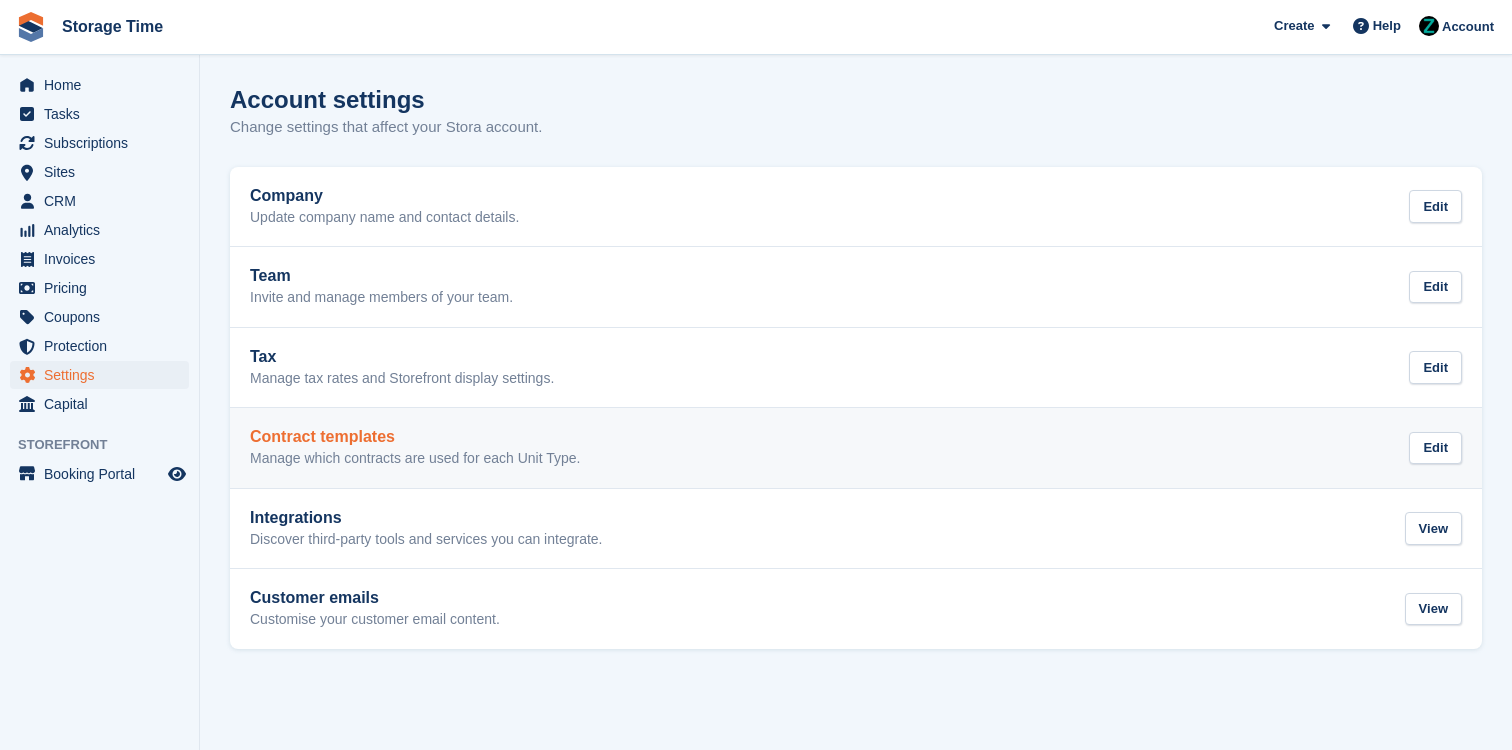 scroll, scrollTop: 0, scrollLeft: 0, axis: both 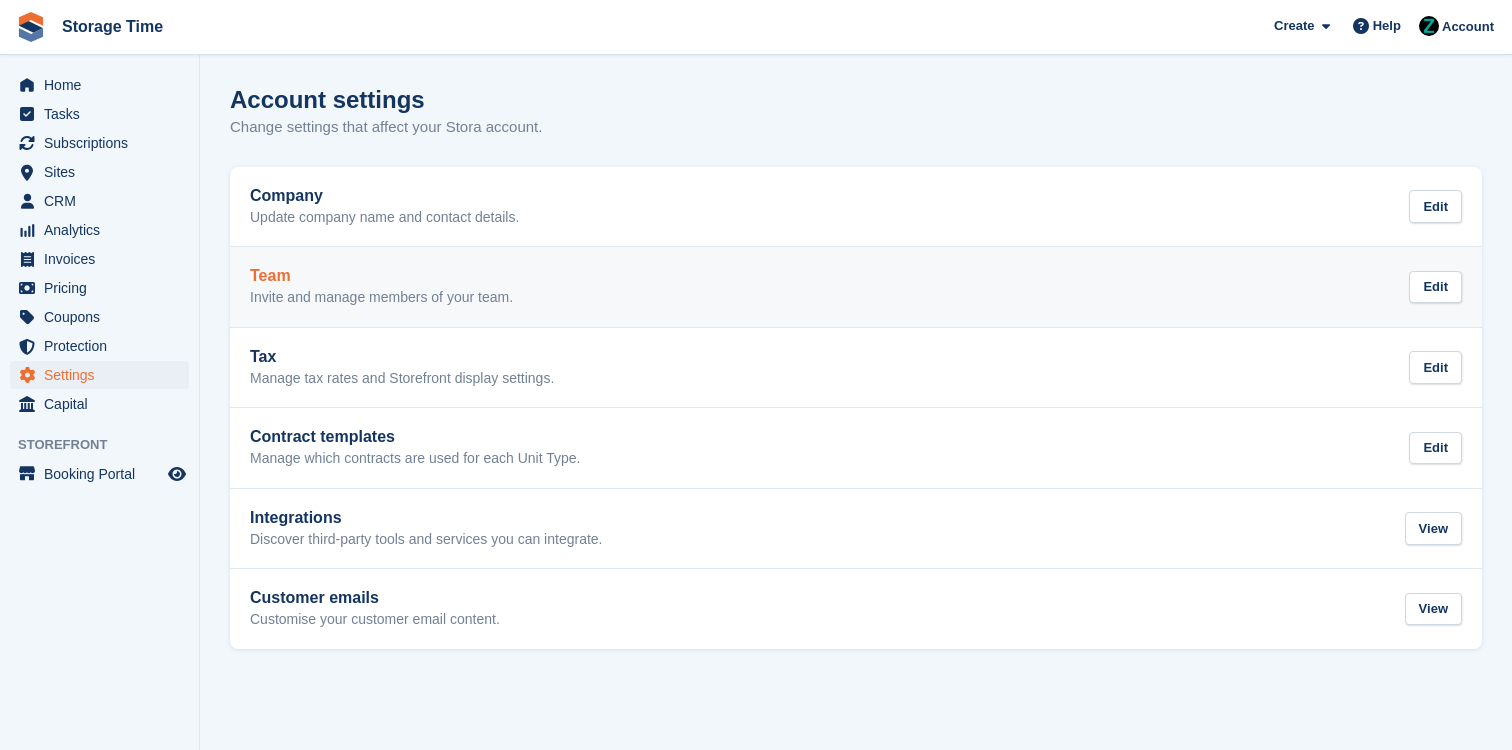 click on "Invite and manage members of your team." at bounding box center [381, 298] 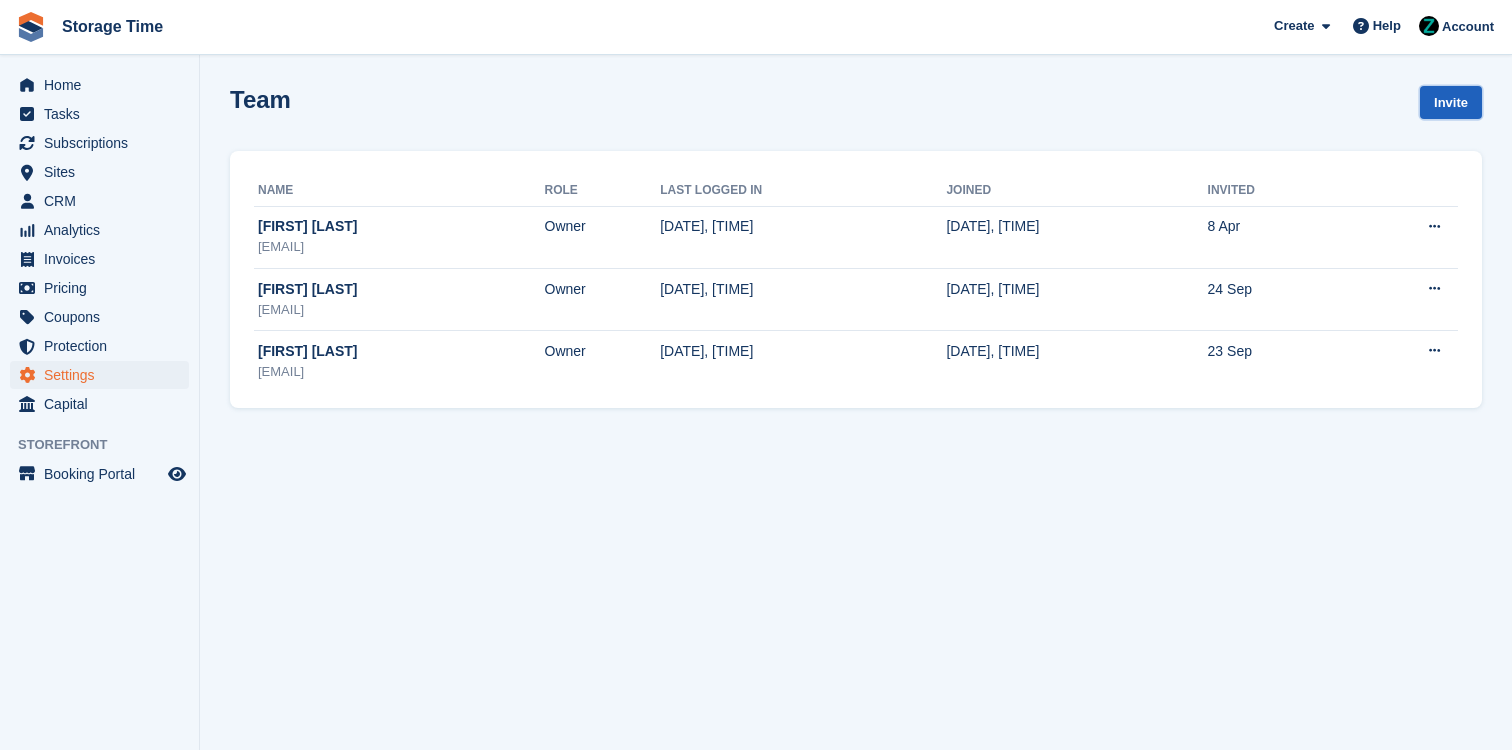 click on "Invite" at bounding box center [1451, 102] 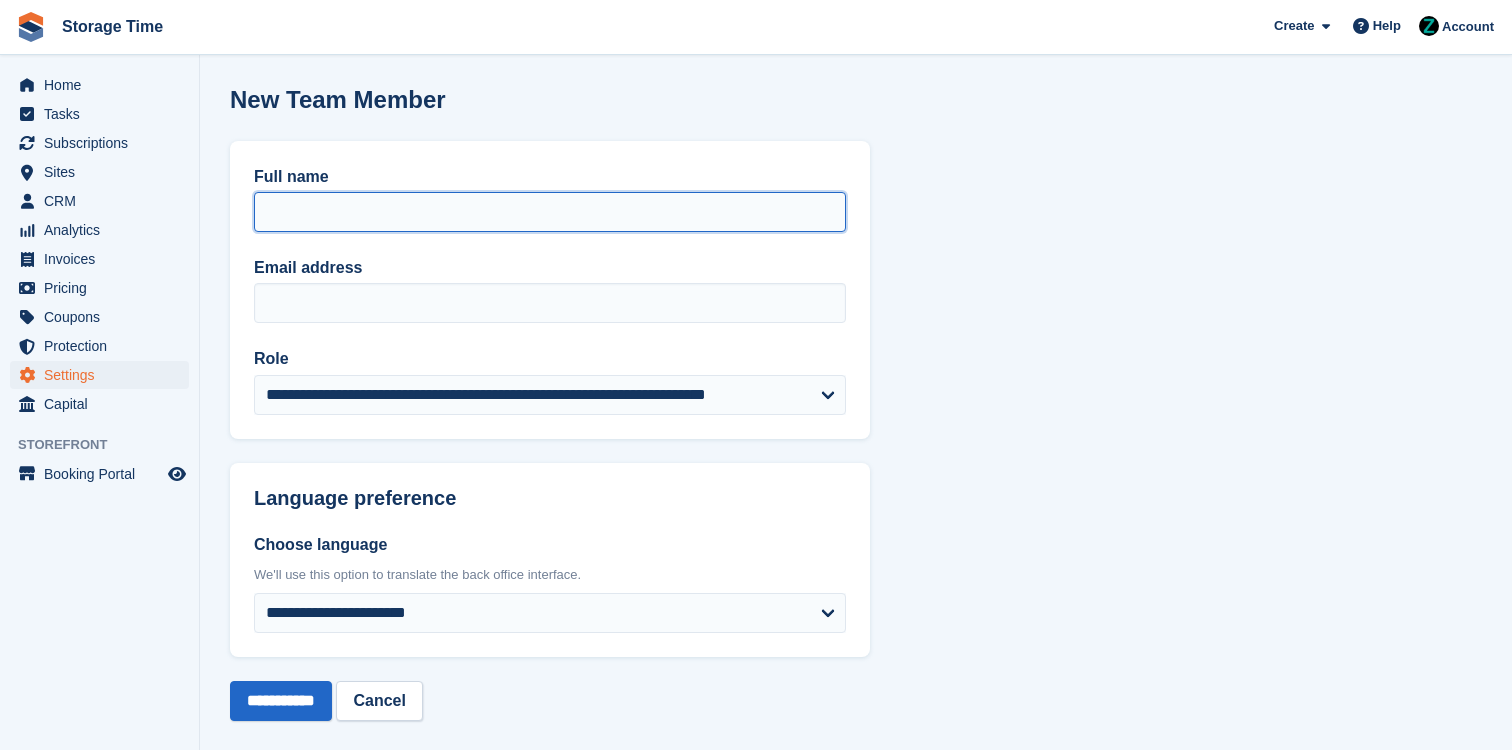 click on "Full name" at bounding box center [550, 212] 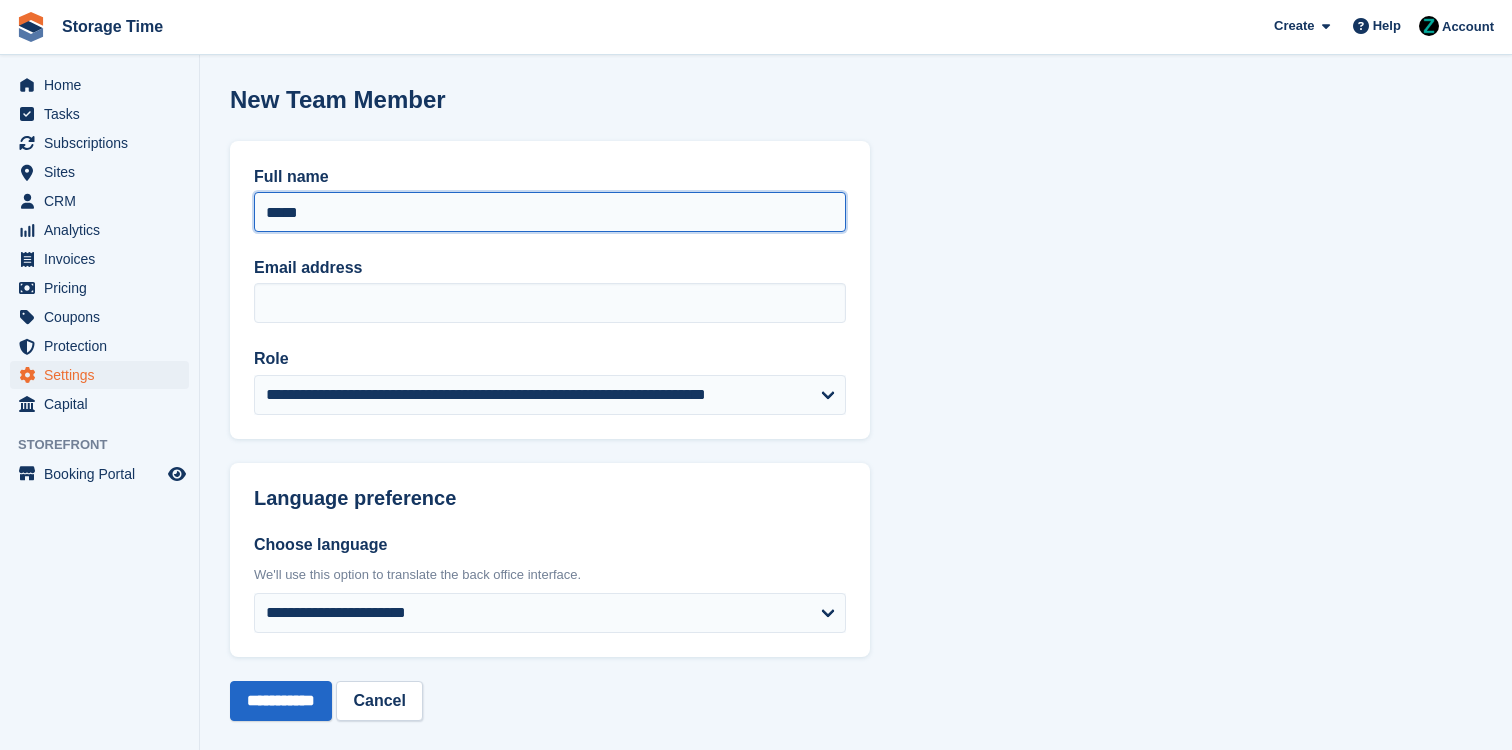 type on "*****" 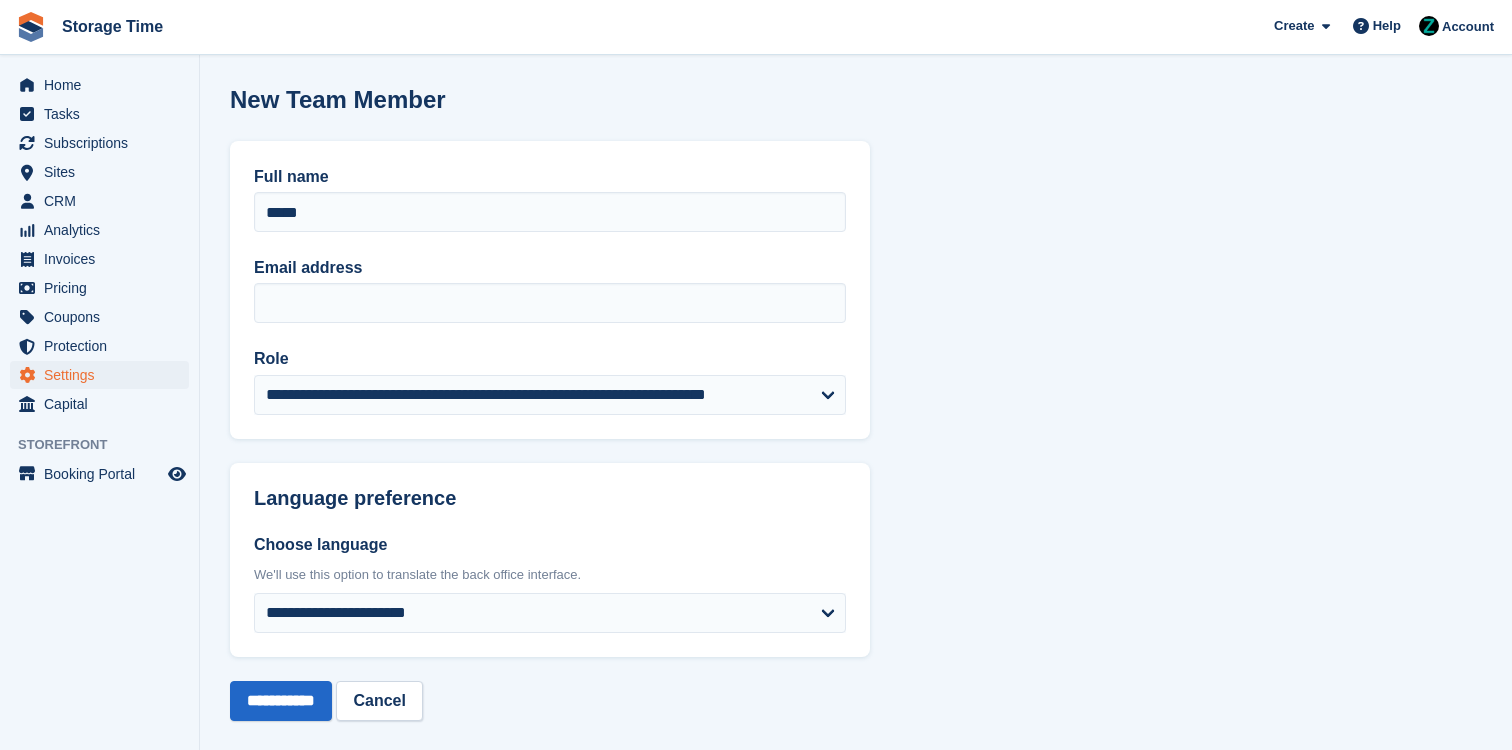 click on "**********" at bounding box center (550, 290) 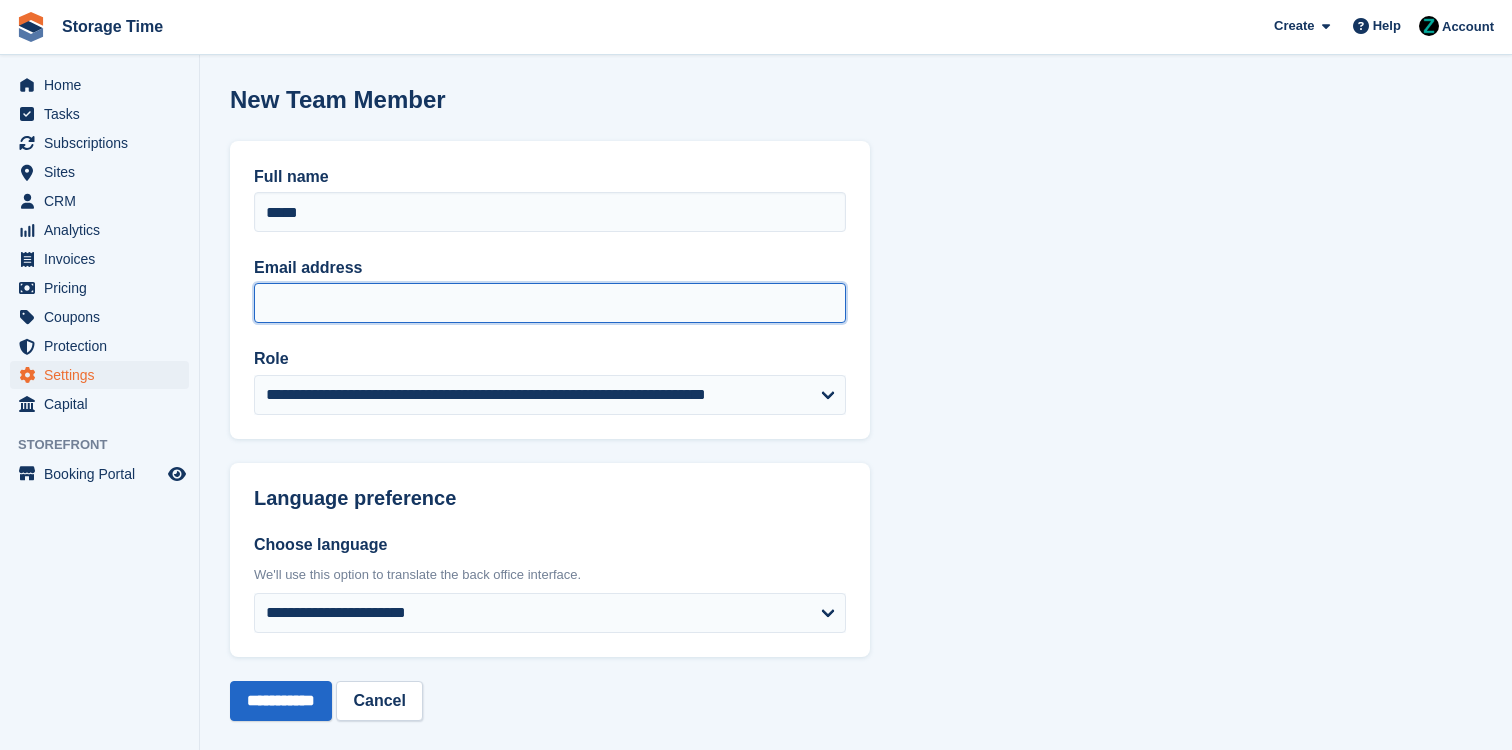 click on "Email address" at bounding box center (550, 303) 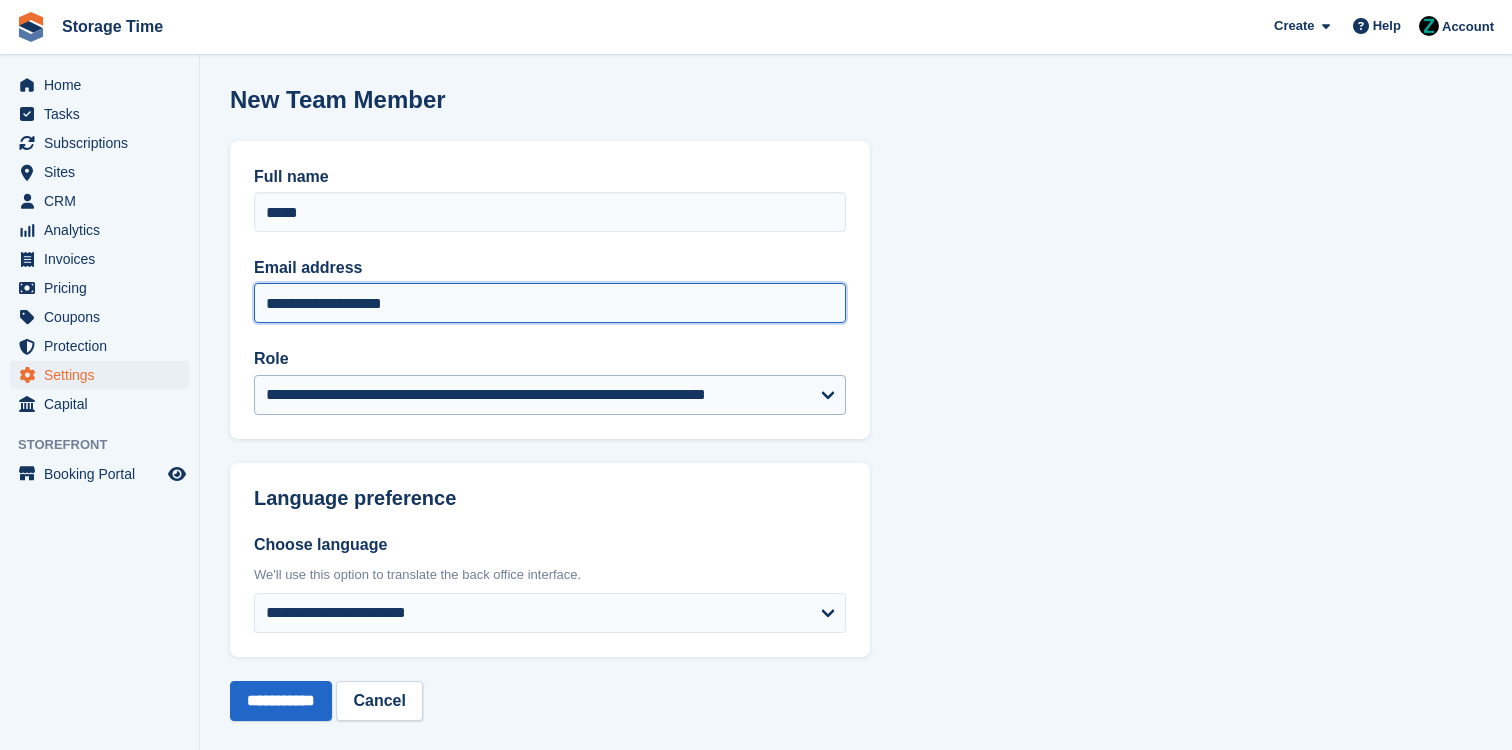type on "**********" 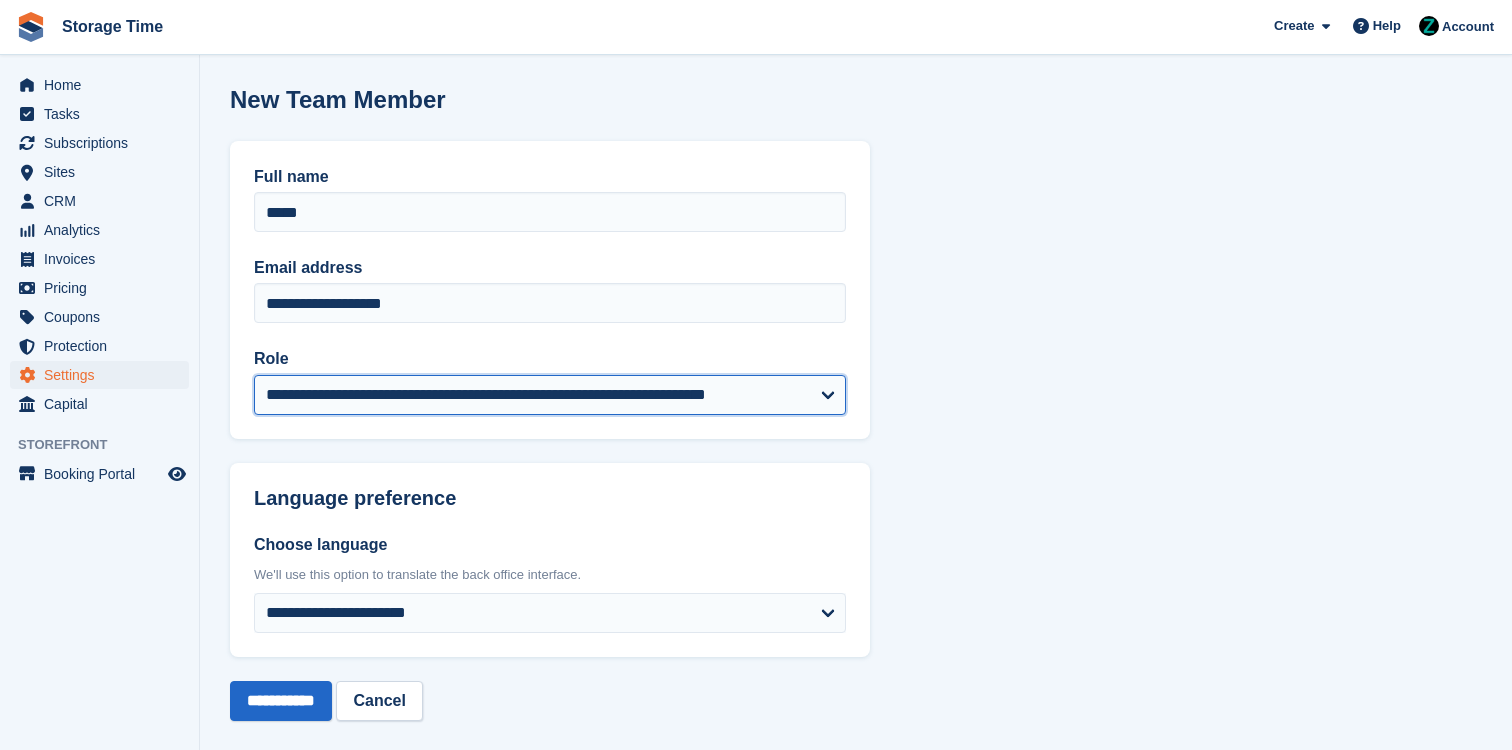 click on "**********" at bounding box center [550, 395] 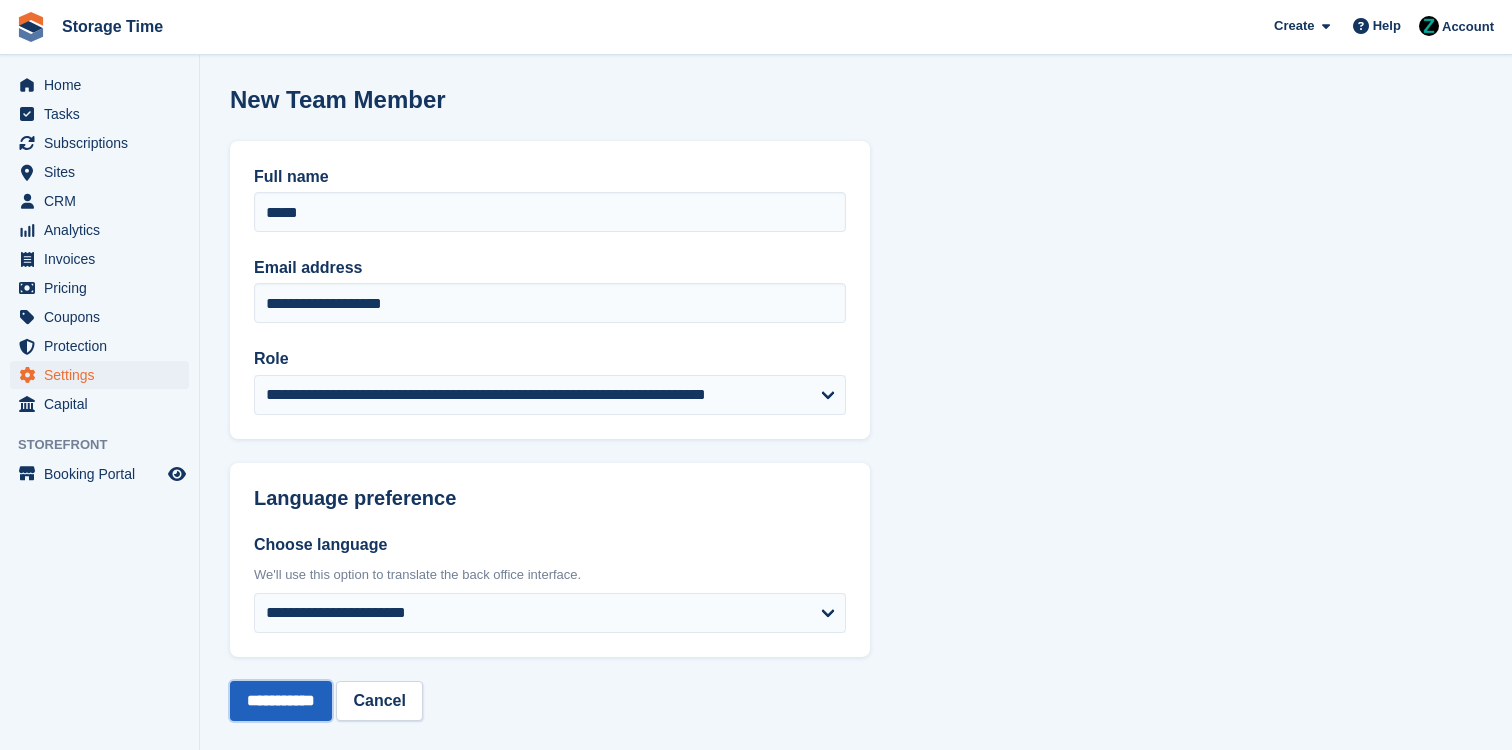 click on "**********" at bounding box center [281, 701] 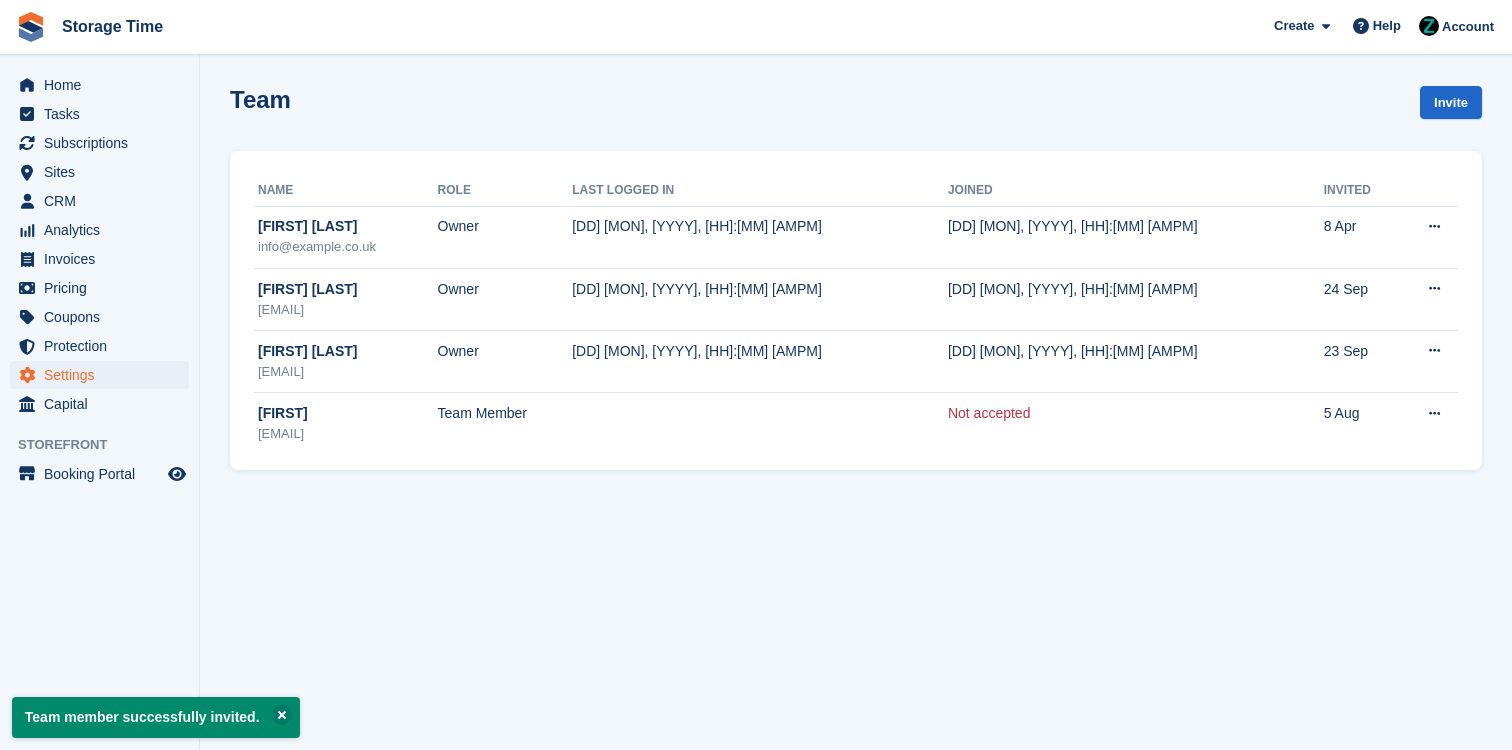 scroll, scrollTop: 0, scrollLeft: 0, axis: both 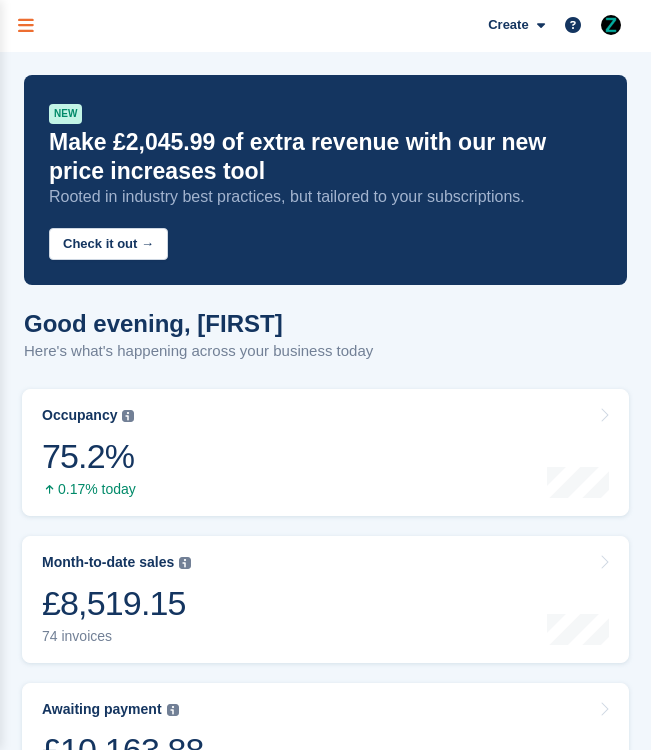 click at bounding box center [26, 26] 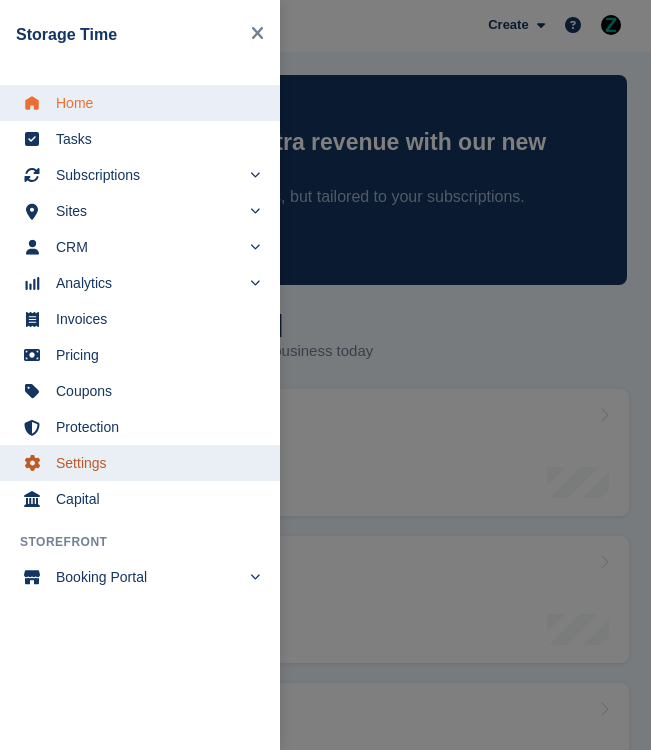 click on "Settings" at bounding box center [153, 463] 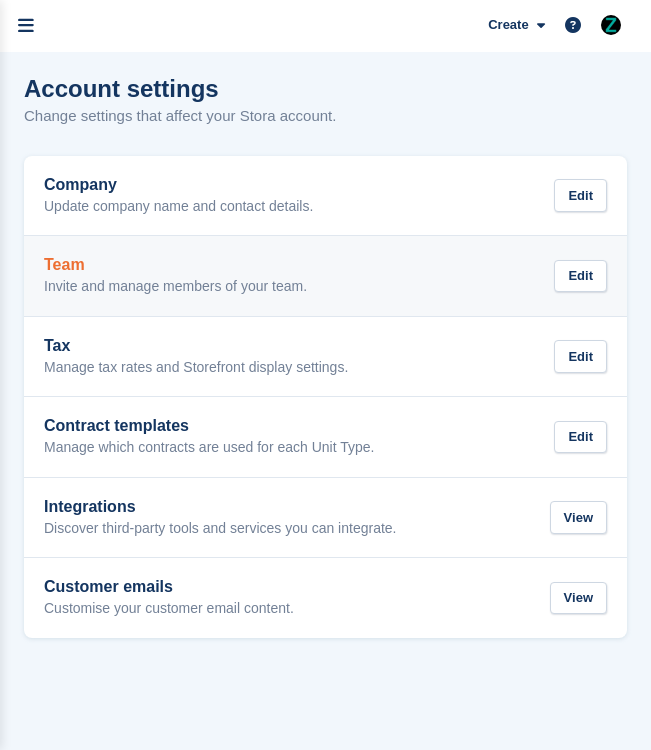 scroll, scrollTop: 0, scrollLeft: 0, axis: both 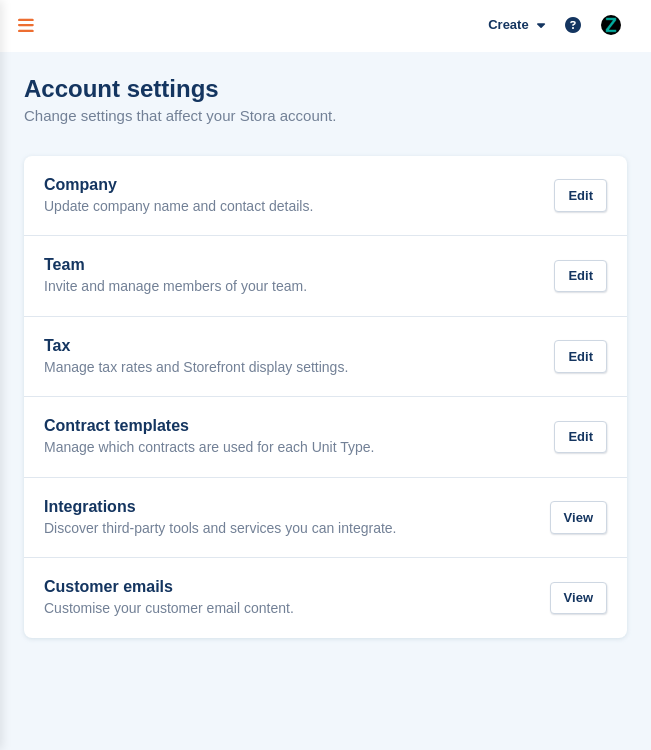 click at bounding box center (26, 26) 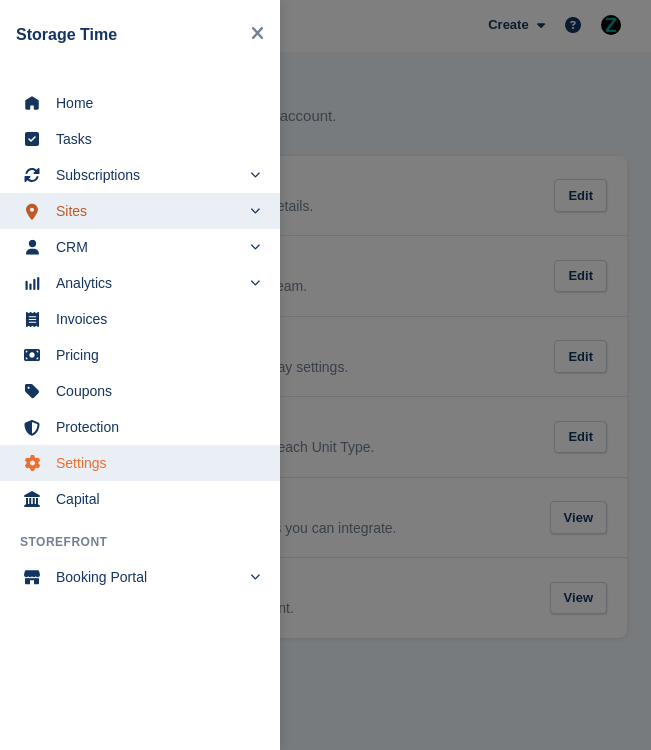 click on "Sites" at bounding box center (148, 211) 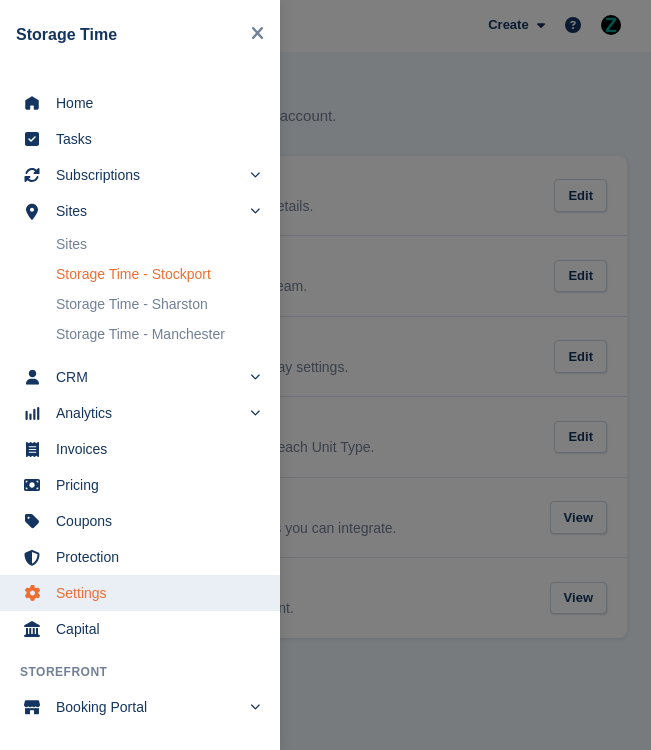 click on "Storage Time - Stockport" at bounding box center (158, 274) 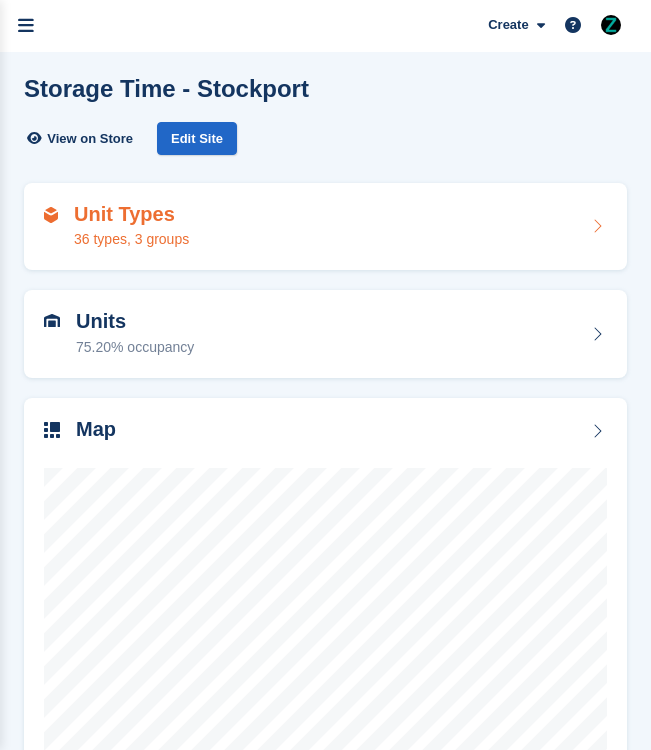 scroll, scrollTop: 0, scrollLeft: 0, axis: both 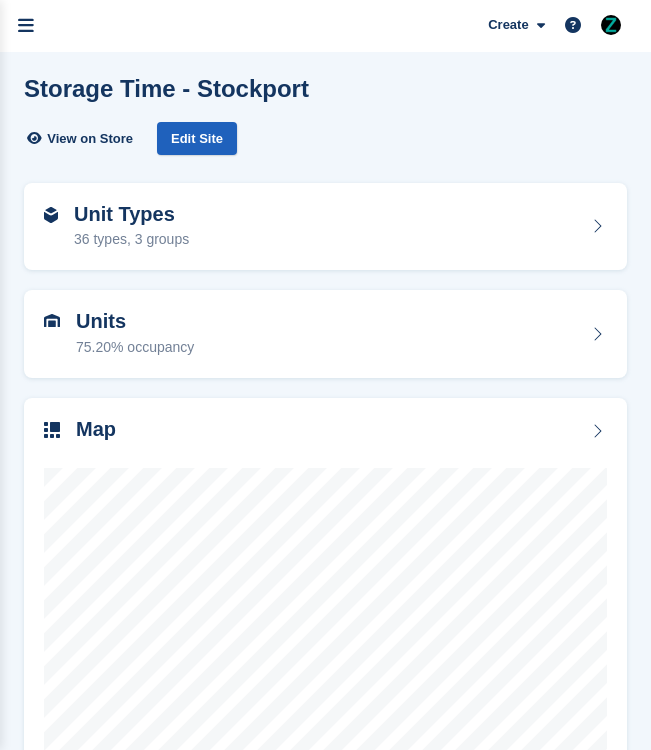 click on "Edit Site" at bounding box center (197, 138) 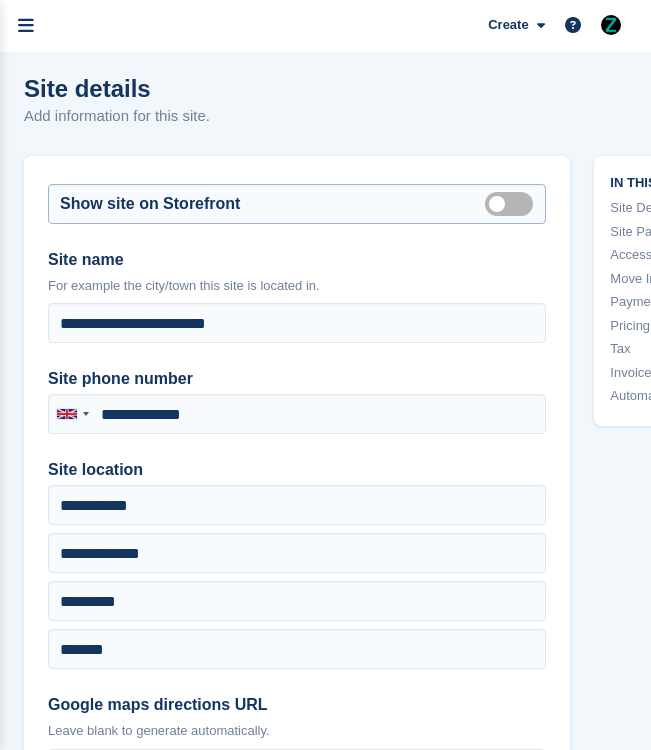 type on "**********" 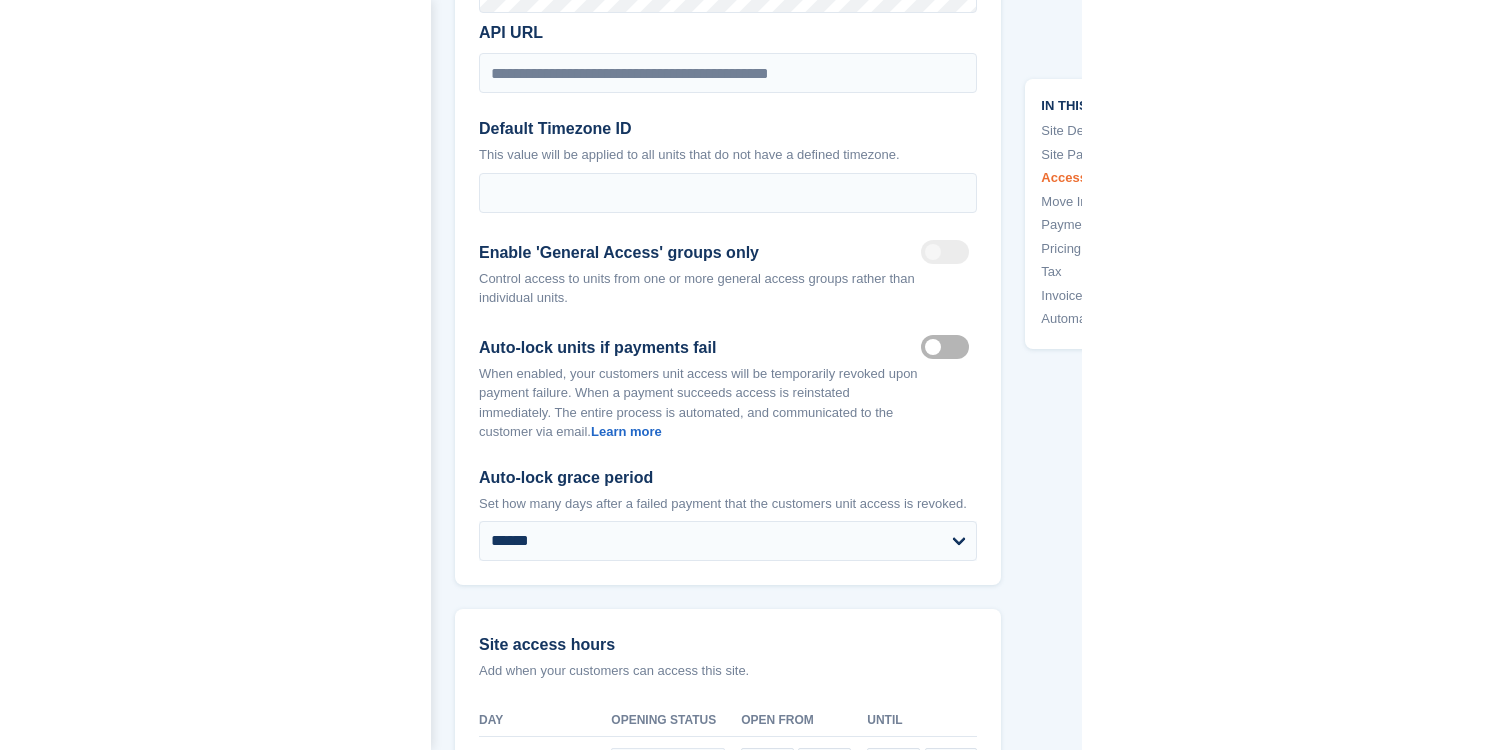 scroll, scrollTop: 5629, scrollLeft: 0, axis: vertical 